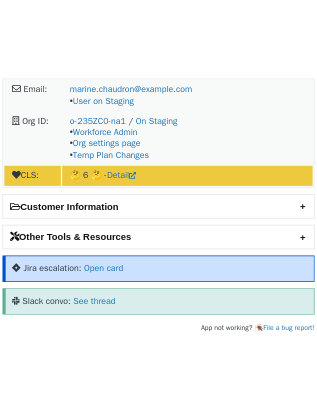 scroll, scrollTop: 0, scrollLeft: 0, axis: both 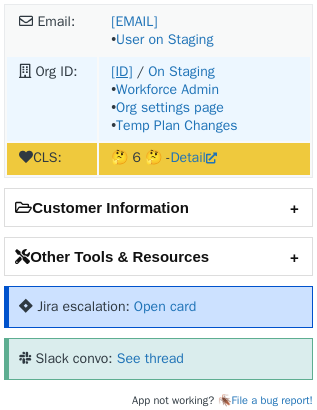 click on "[ID]" at bounding box center [121, 71] 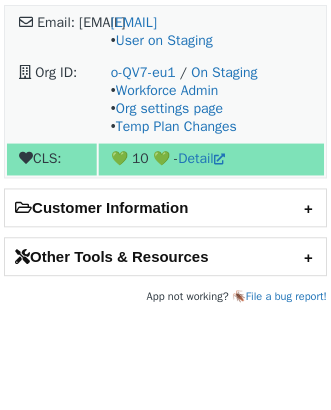 scroll, scrollTop: 0, scrollLeft: 0, axis: both 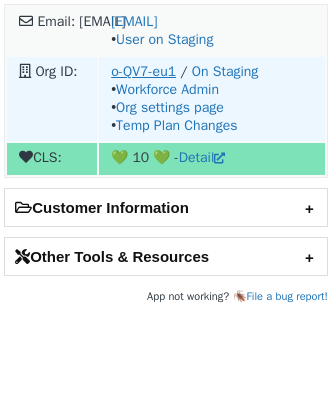 click on "o-QV7-eu1" at bounding box center [143, 71] 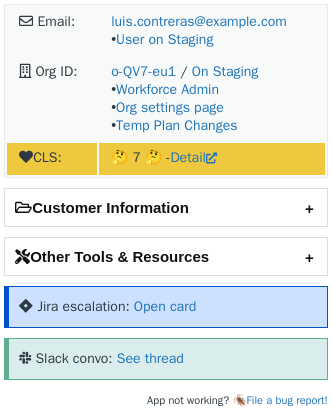 scroll, scrollTop: 0, scrollLeft: 0, axis: both 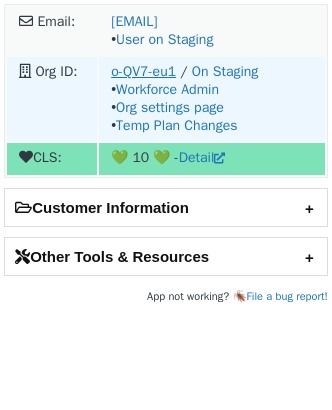 click on "o-QV7-eu1" at bounding box center (143, 71) 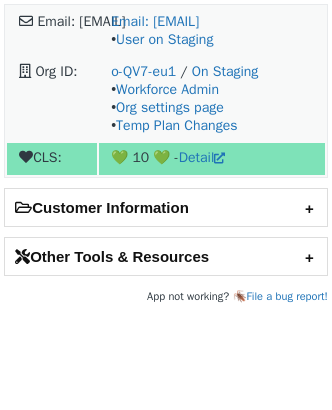 scroll, scrollTop: 0, scrollLeft: 0, axis: both 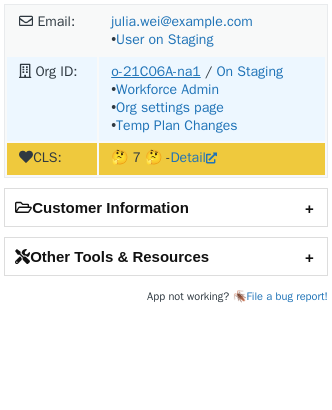 click on "o-21C06A-na1" at bounding box center (156, 71) 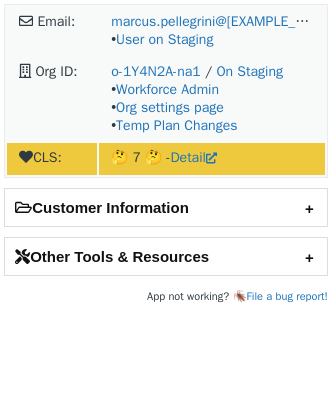 scroll, scrollTop: 0, scrollLeft: 0, axis: both 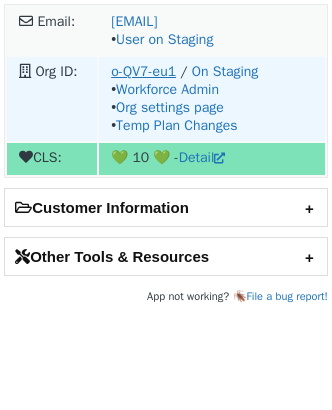 click on "o-QV7-eu1" at bounding box center [143, 71] 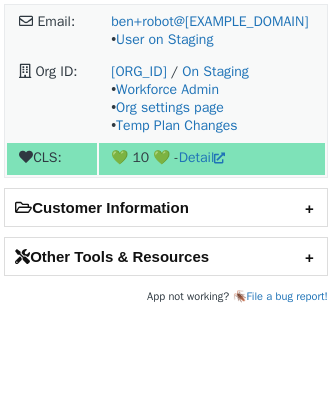 scroll, scrollTop: 0, scrollLeft: 0, axis: both 